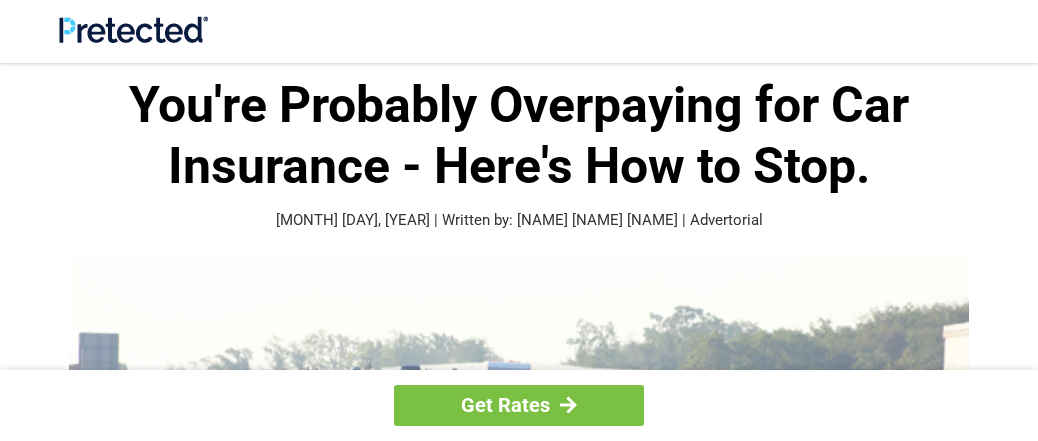 scroll, scrollTop: 0, scrollLeft: 0, axis: both 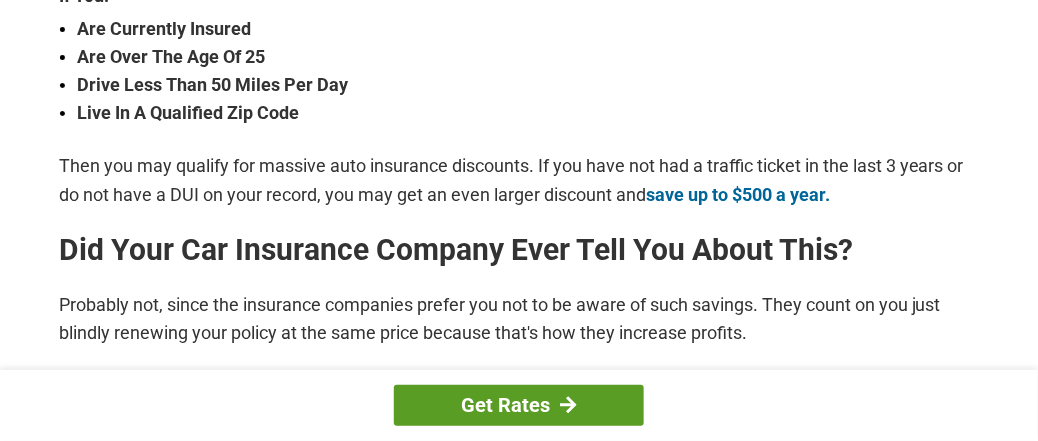 click on "Get Rates" at bounding box center [519, 405] 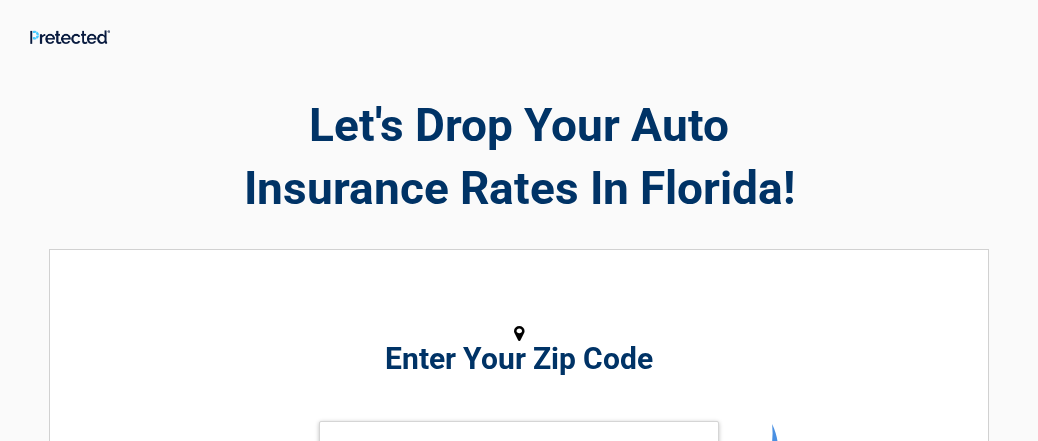 scroll, scrollTop: 0, scrollLeft: 0, axis: both 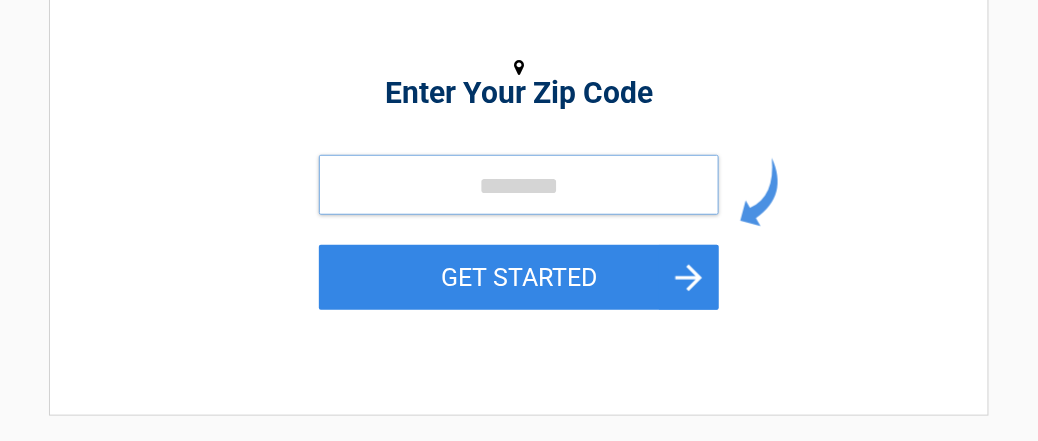 click at bounding box center [519, 185] 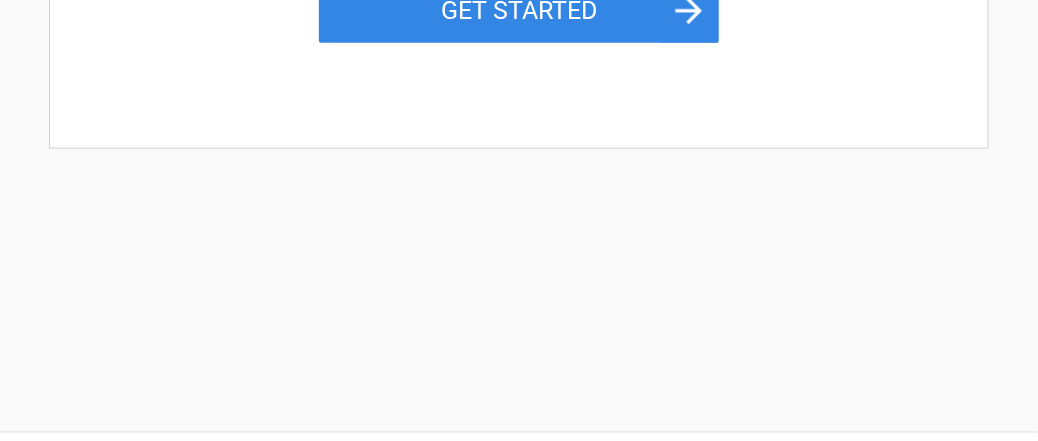 scroll, scrollTop: 400, scrollLeft: 0, axis: vertical 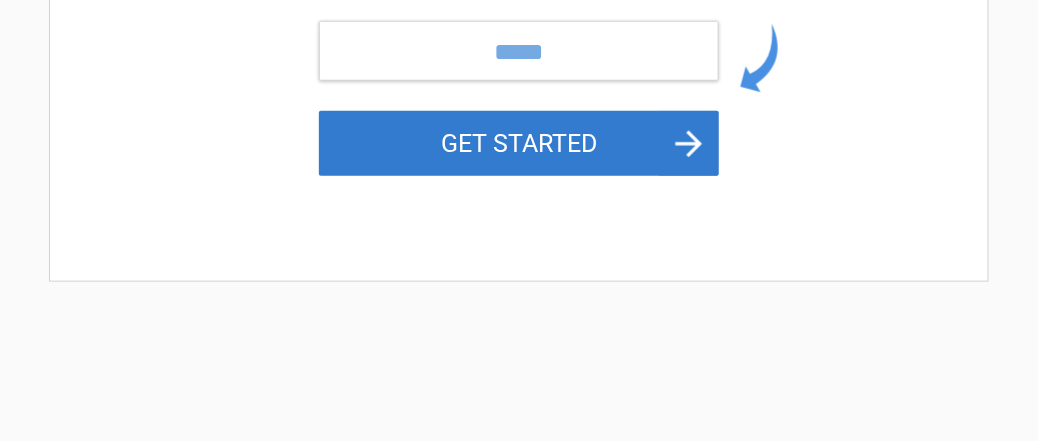 click on "GET STARTED" at bounding box center [519, 143] 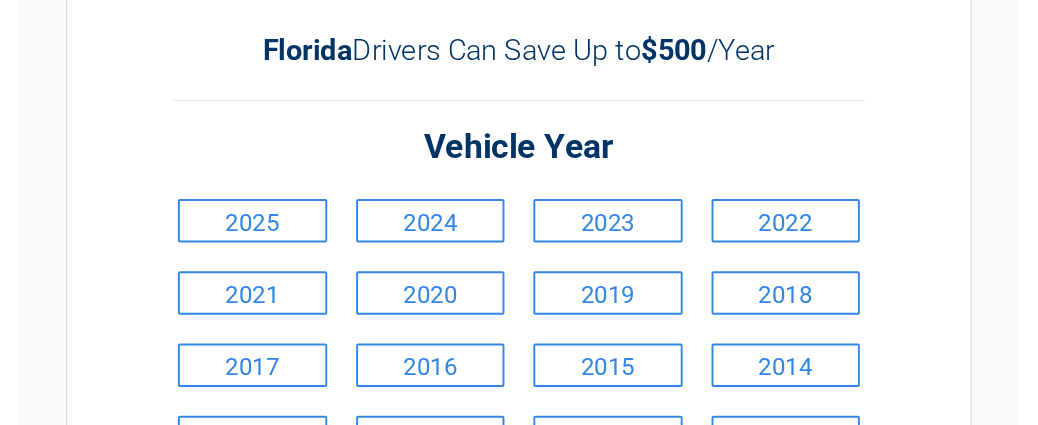scroll, scrollTop: 133, scrollLeft: 0, axis: vertical 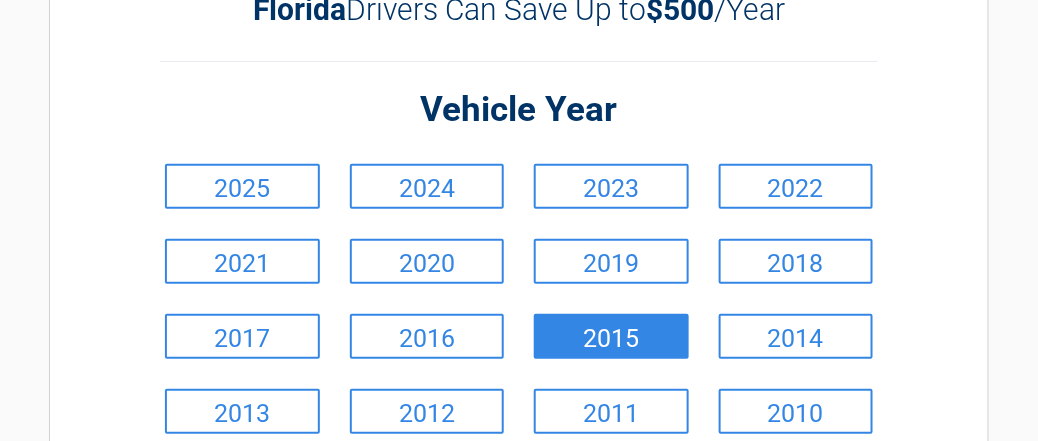 click on "2015" at bounding box center [611, 336] 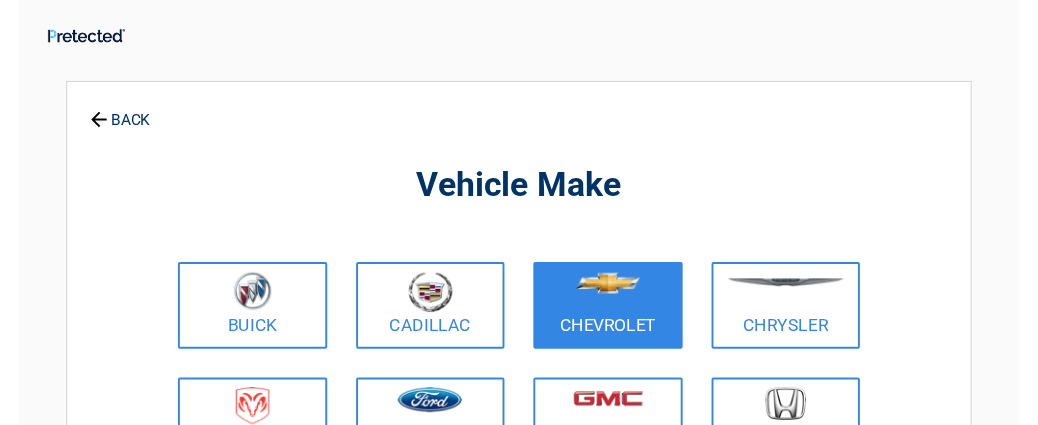 scroll, scrollTop: 133, scrollLeft: 0, axis: vertical 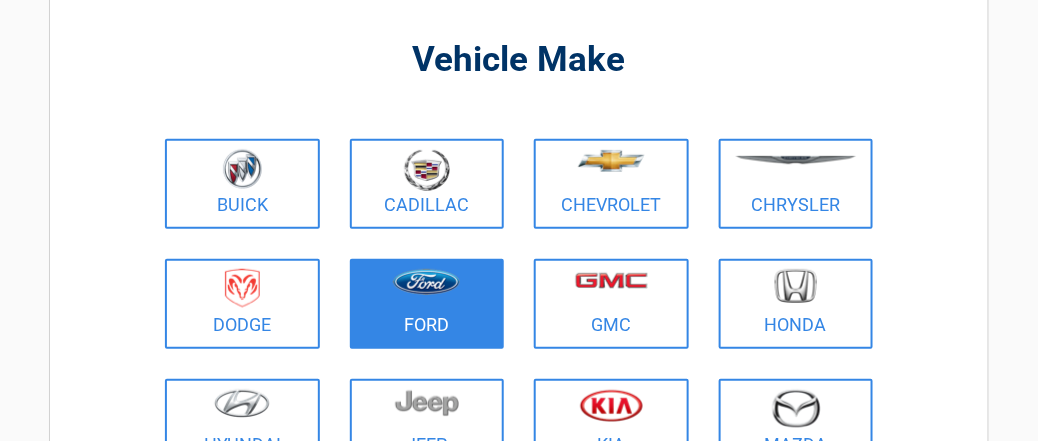 click at bounding box center [427, 291] 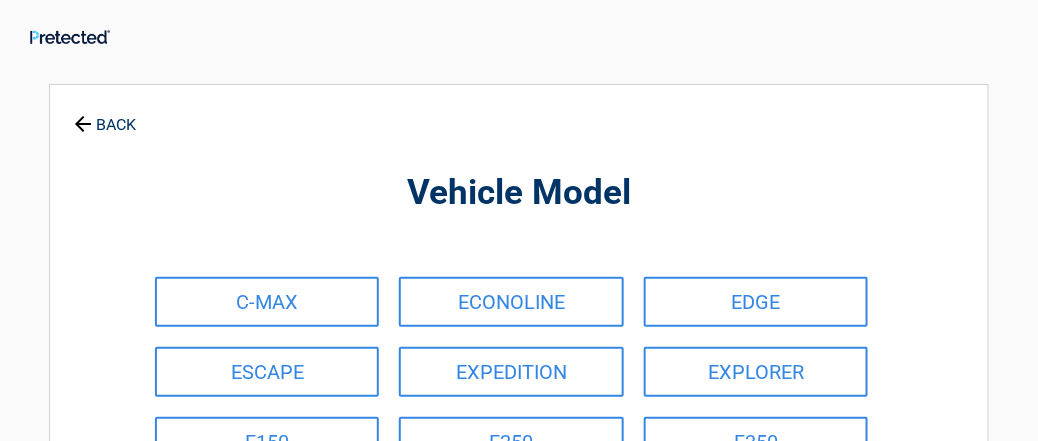 scroll, scrollTop: 400, scrollLeft: 0, axis: vertical 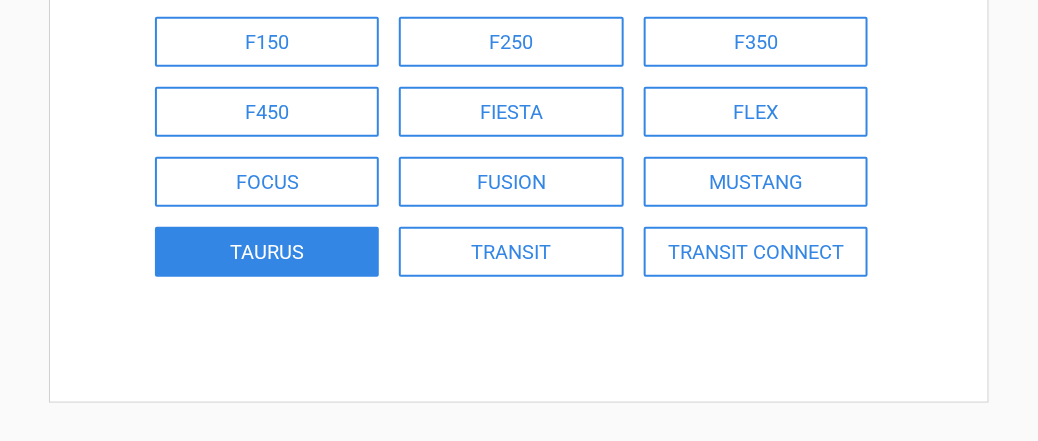 click on "TAURUS" at bounding box center (267, 252) 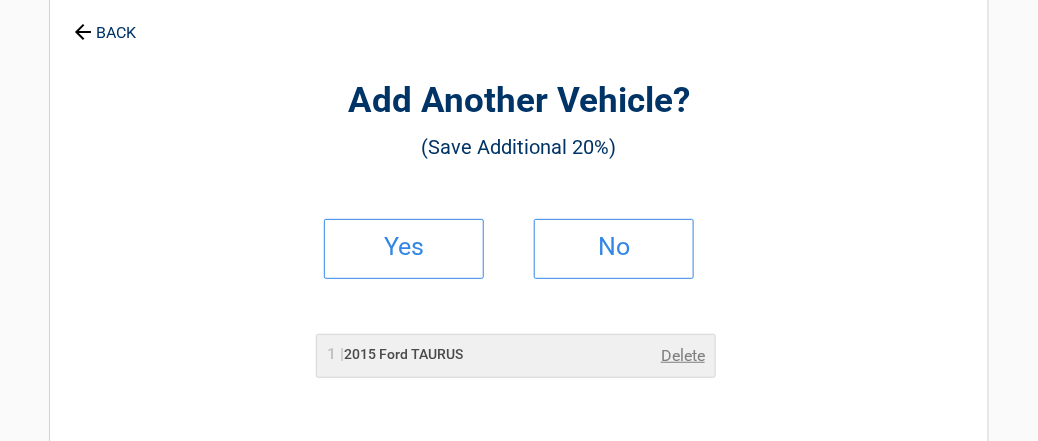 scroll, scrollTop: 0, scrollLeft: 0, axis: both 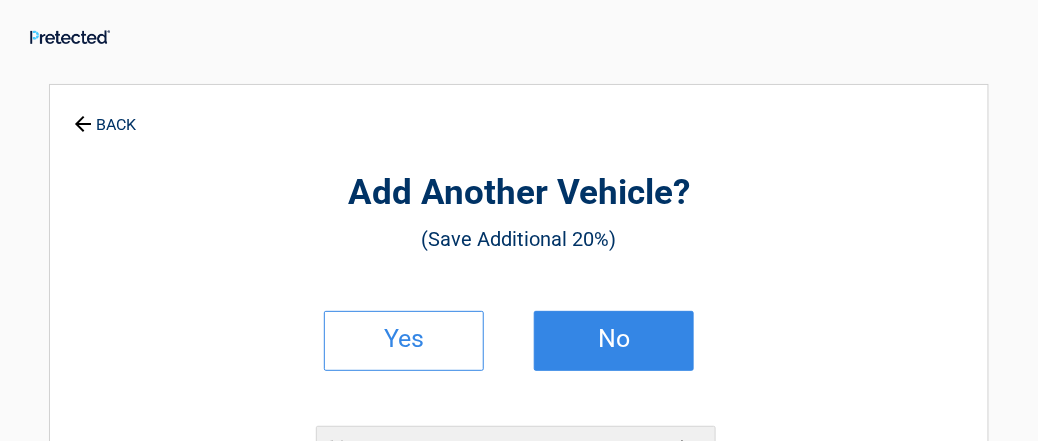 click on "No" at bounding box center [614, 339] 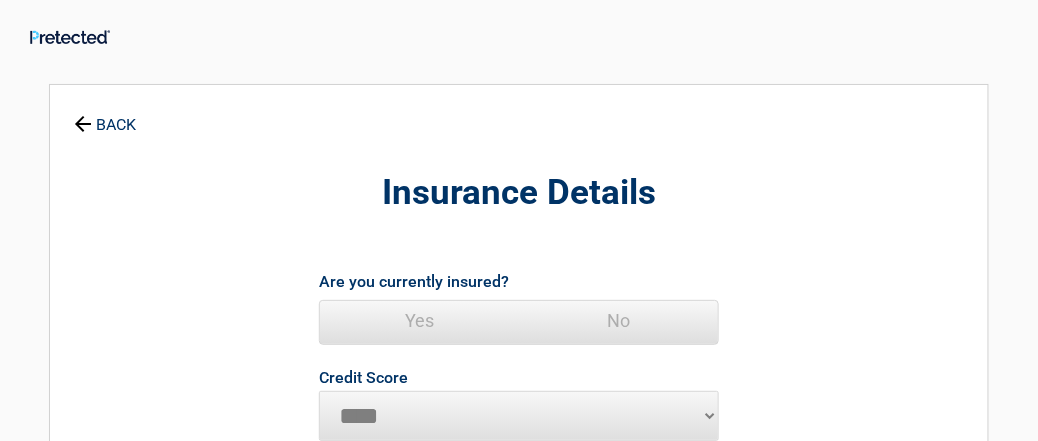 click on "Yes" at bounding box center (419, 321) 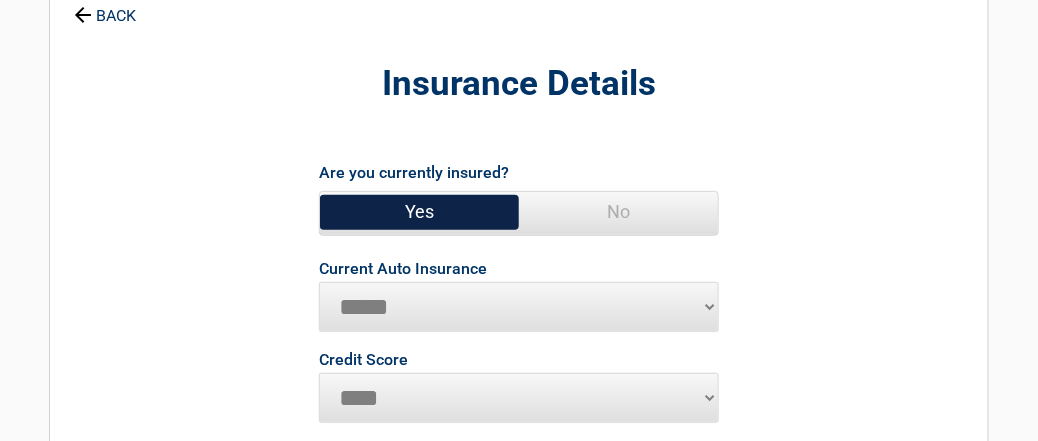 scroll, scrollTop: 133, scrollLeft: 0, axis: vertical 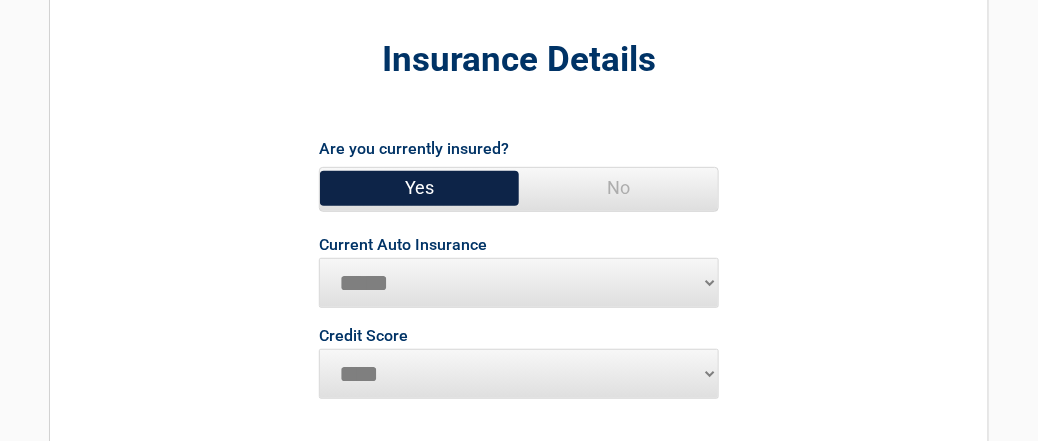 click on "*********
****
*******
****" at bounding box center (519, 374) 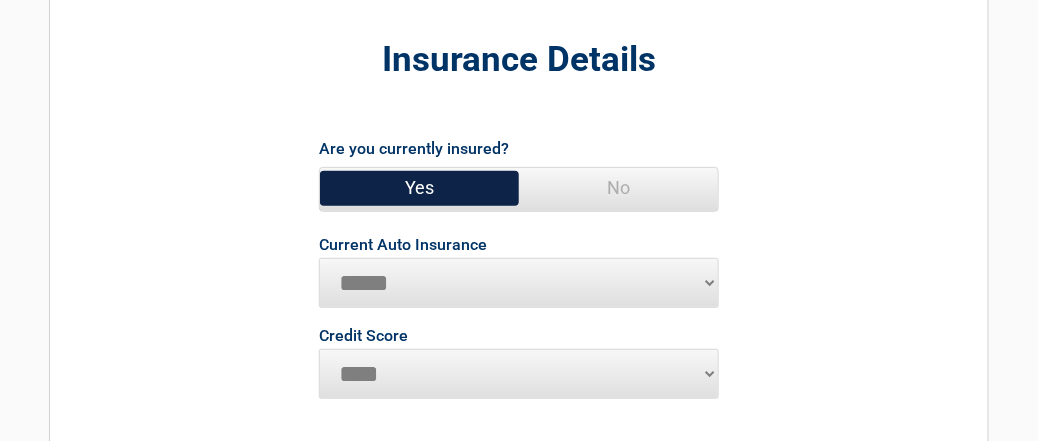 select on "*********" 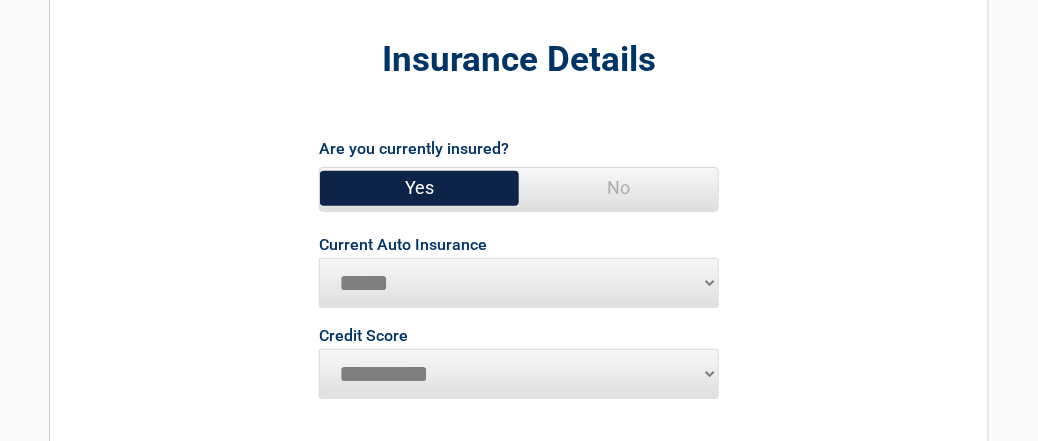 click on "*********
****
*******
****" at bounding box center [519, 374] 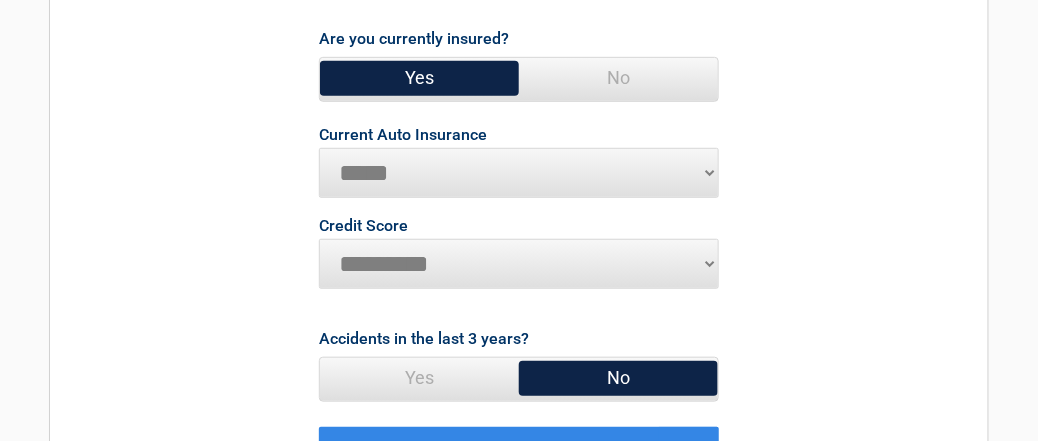 scroll, scrollTop: 266, scrollLeft: 0, axis: vertical 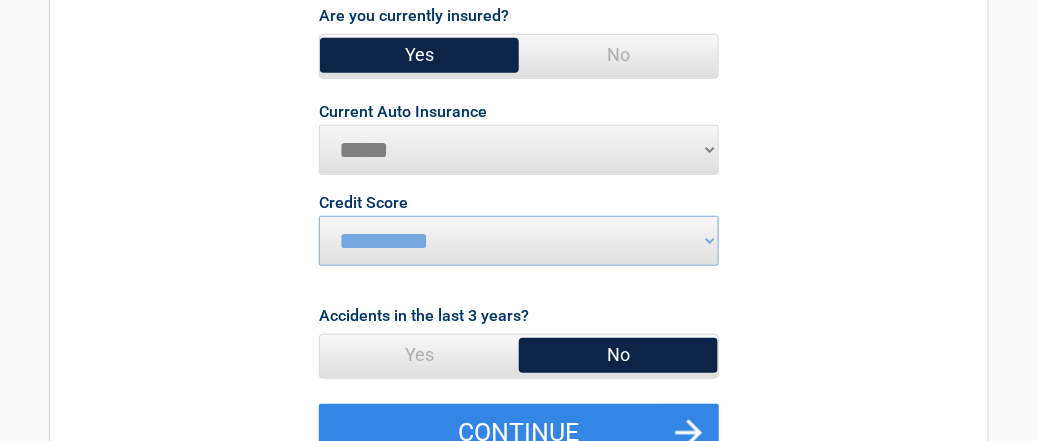 click on "No" at bounding box center (618, 355) 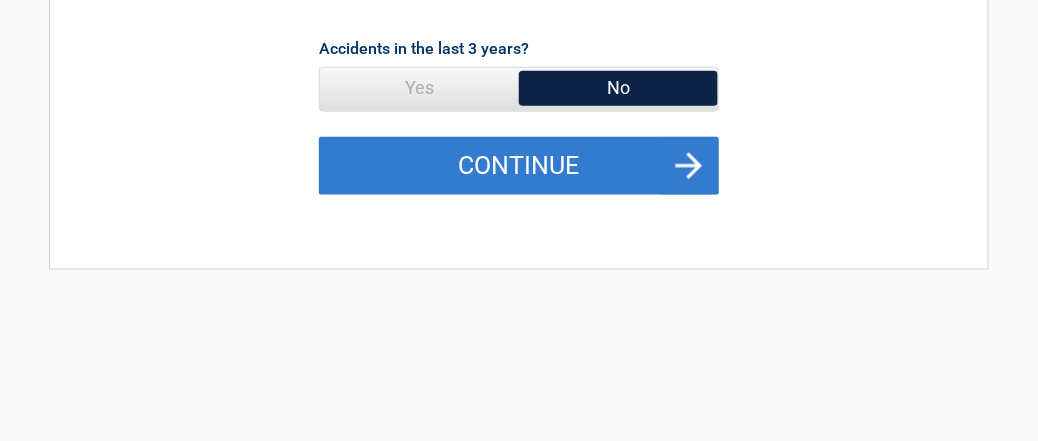 click on "Continue" at bounding box center [519, 166] 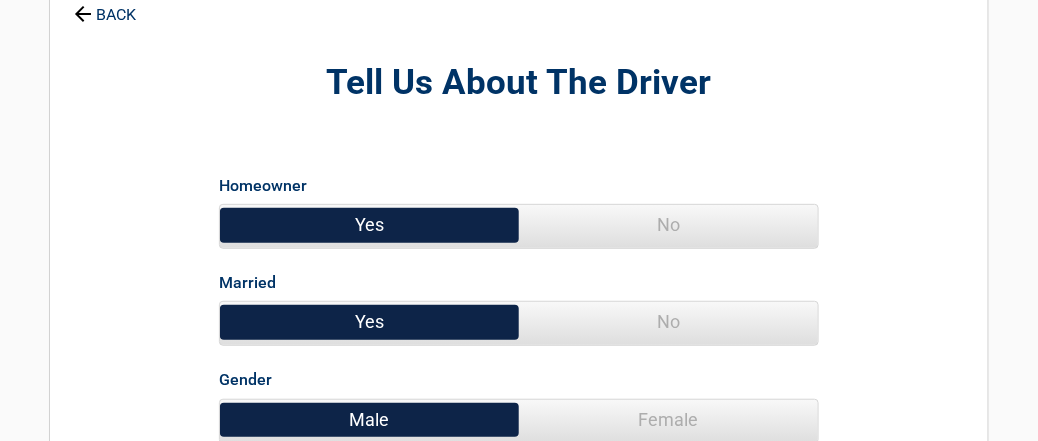 scroll, scrollTop: 133, scrollLeft: 0, axis: vertical 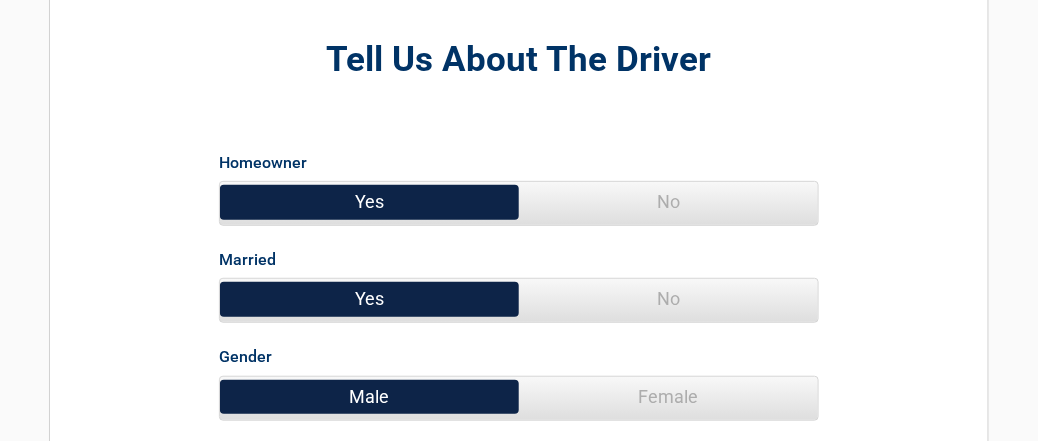 click on "No" at bounding box center [668, 299] 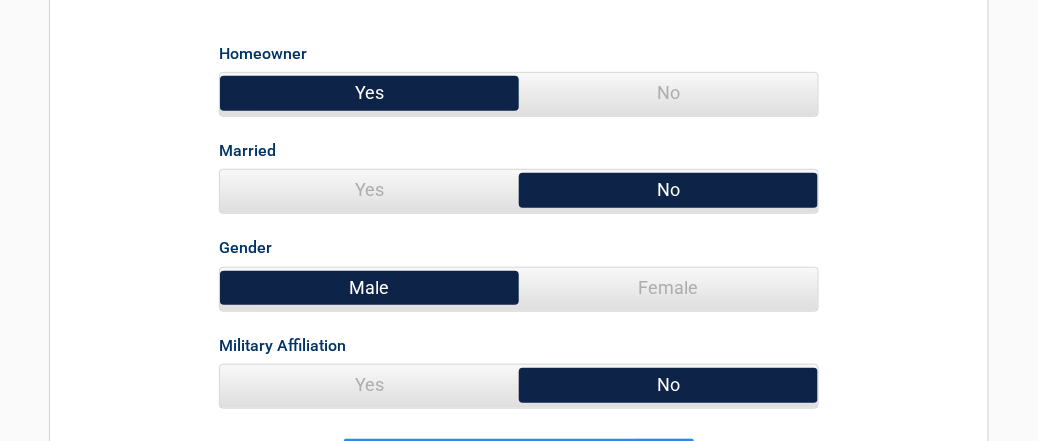 scroll, scrollTop: 266, scrollLeft: 0, axis: vertical 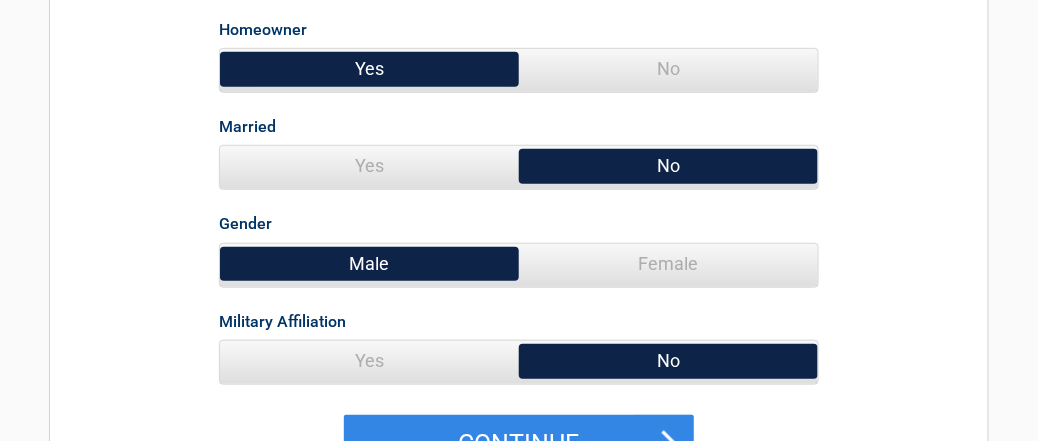 click on "Yes" at bounding box center (369, 361) 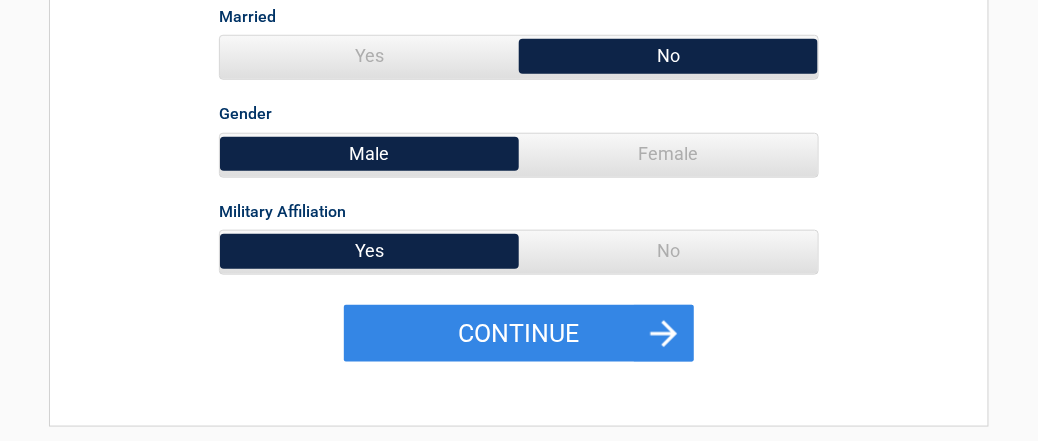 scroll, scrollTop: 400, scrollLeft: 0, axis: vertical 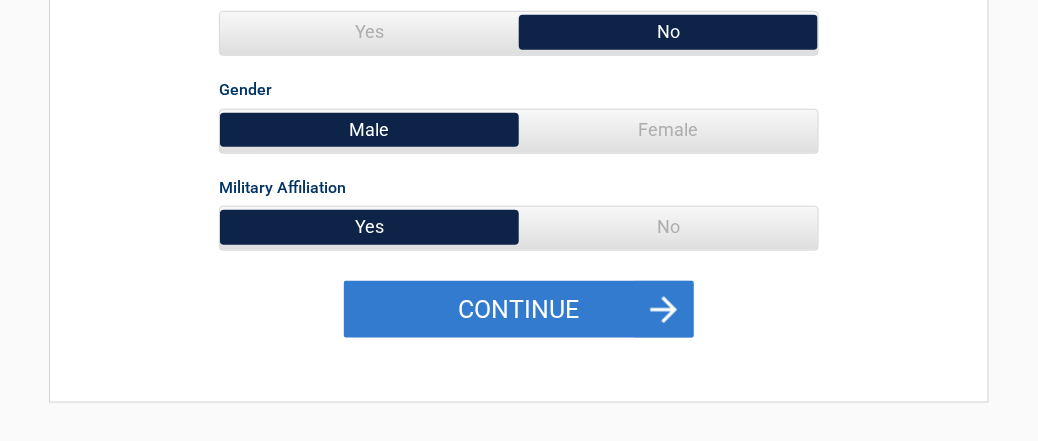 click on "Continue" at bounding box center (519, 310) 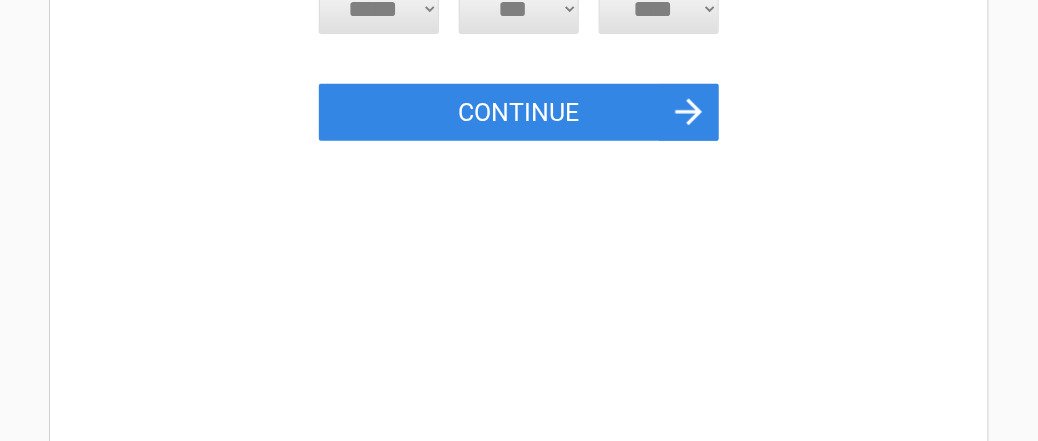 scroll, scrollTop: 0, scrollLeft: 0, axis: both 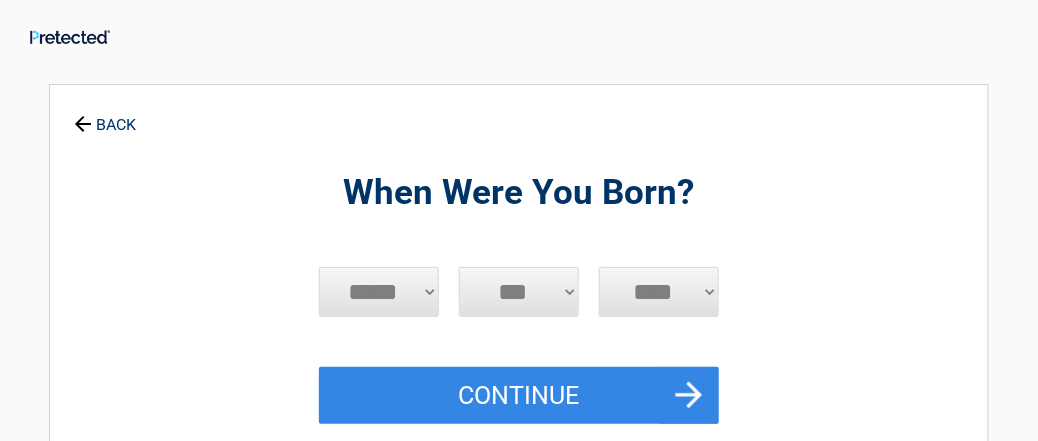 click on "*****
***
***
***
***
***
***
***
***
***
***
***
***" at bounding box center (379, 292) 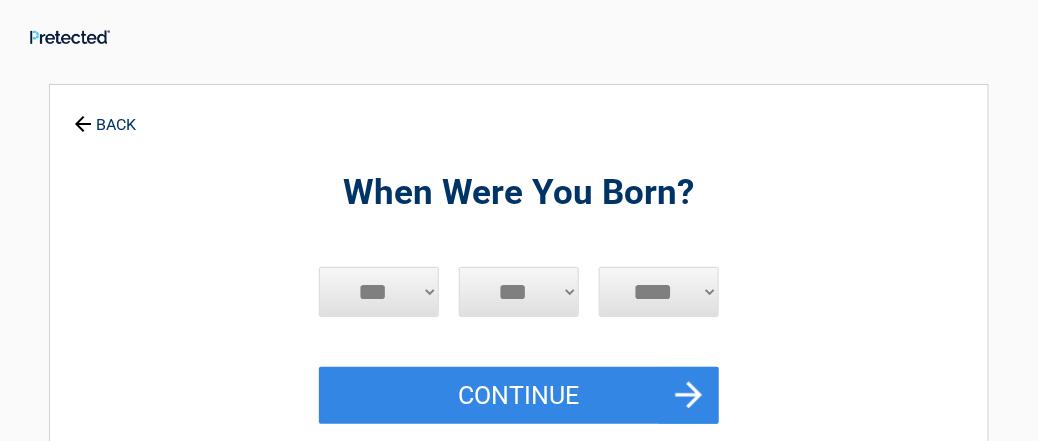 click on "*****
***
***
***
***
***
***
***
***
***
***
***
***" at bounding box center (379, 292) 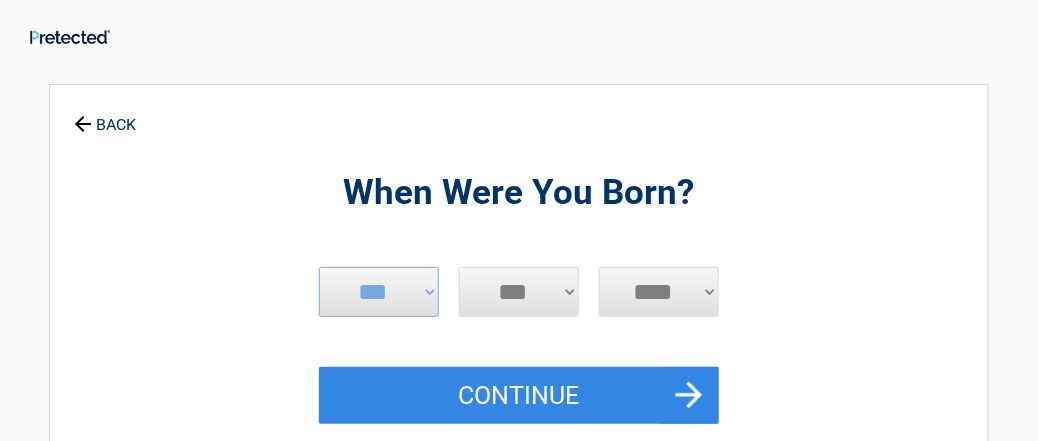 click on "*** * * * * * * * * * ** ** ** ** ** ** ** ** ** ** ** ** ** ** ** ** ** ** ** ** ** **" at bounding box center [519, 292] 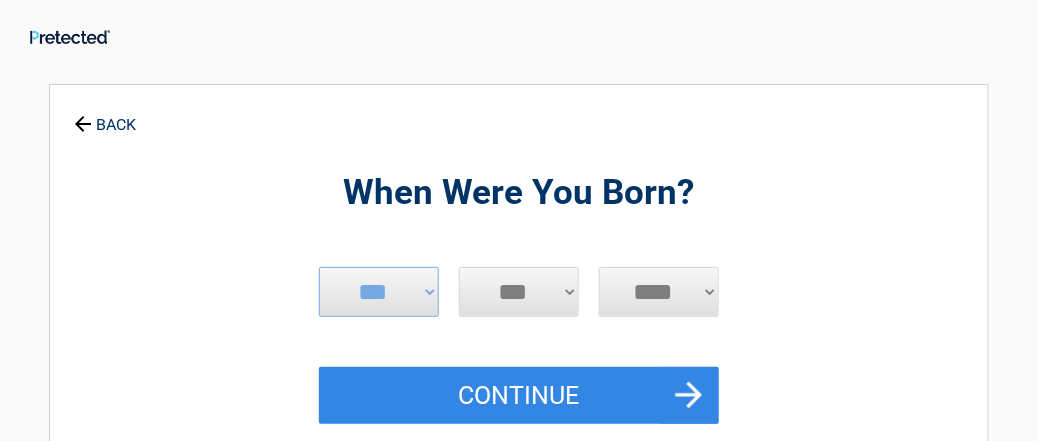 select on "**" 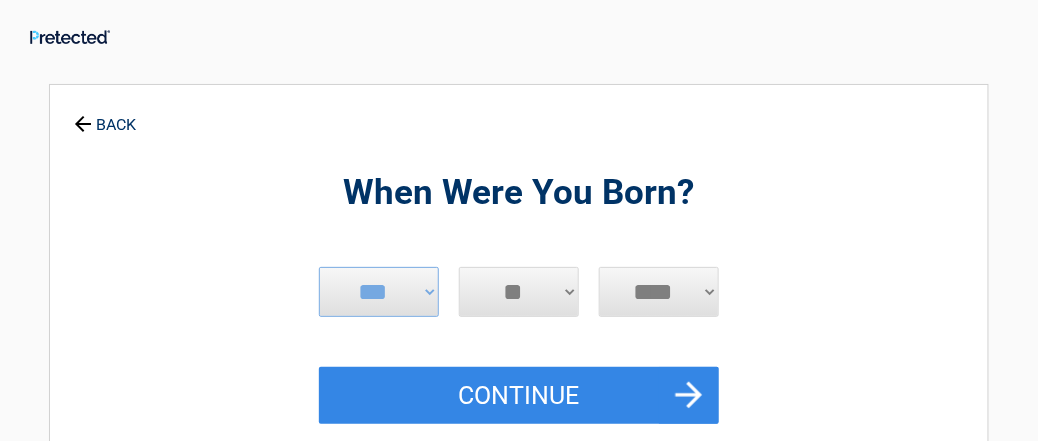 click on "*** * * * * * * * * * ** ** ** ** ** ** ** ** ** ** ** ** ** ** ** ** ** ** ** ** ** **" at bounding box center (519, 292) 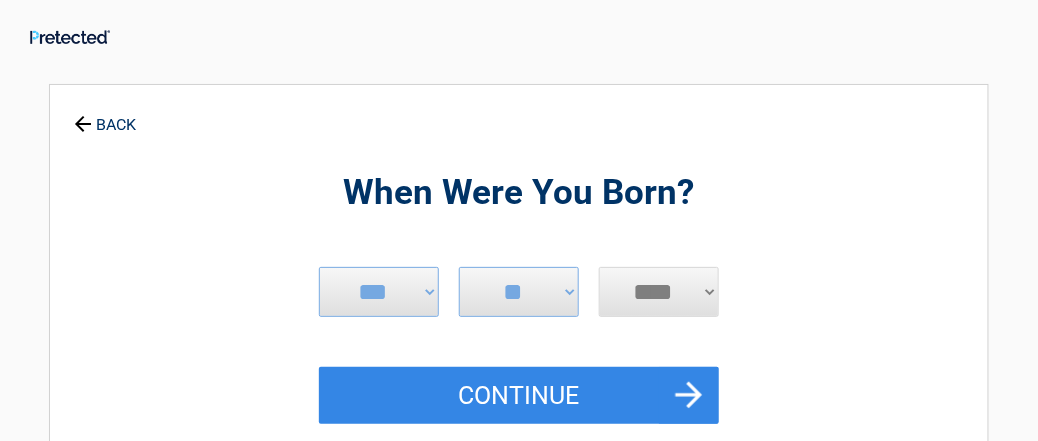 click on "****
****
****
****
****
****
****
****
****
****
****
****
****
****
****
****
****
****
****
****
****
****
****
****
****
****
****
****
****
****
****
****
****
****
****
****
****
****
****
****
****
****
****
****
****
****
****
****
****
****
****
****
****
****
****
****
****
****
****
****
****
****
****
****" at bounding box center [659, 292] 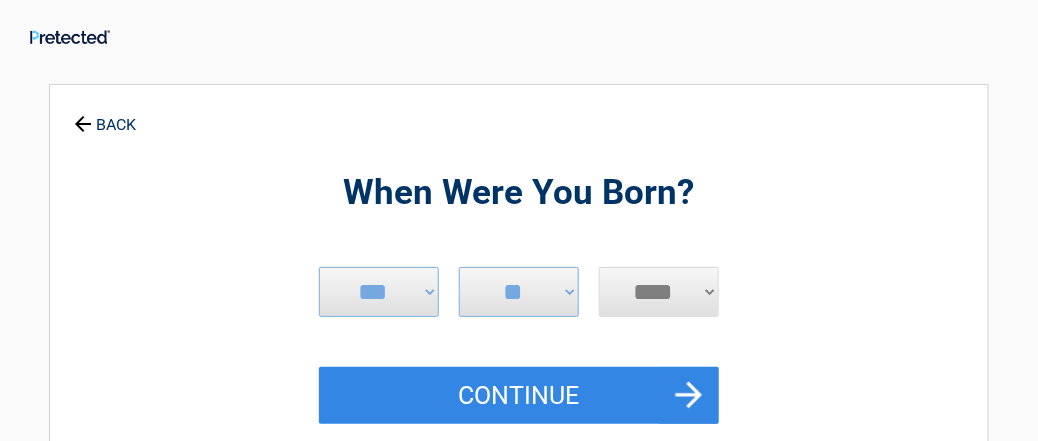 select on "****" 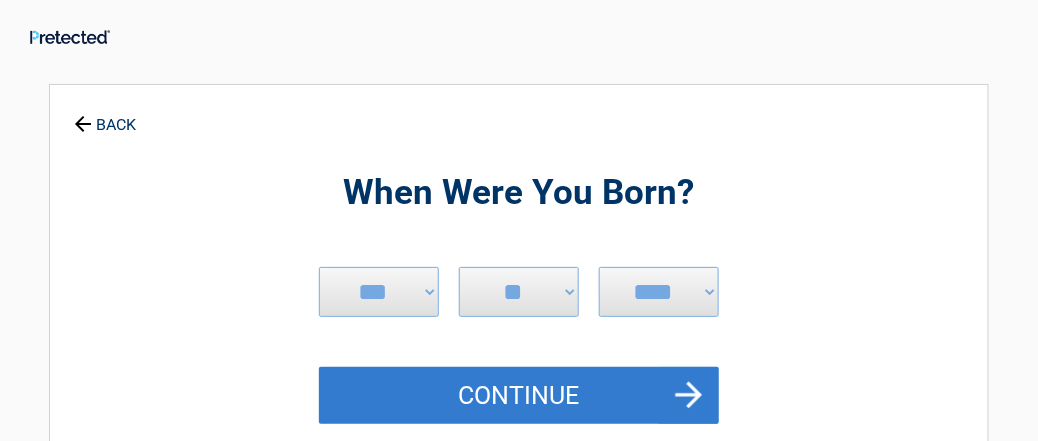 click on "Continue" at bounding box center (519, 396) 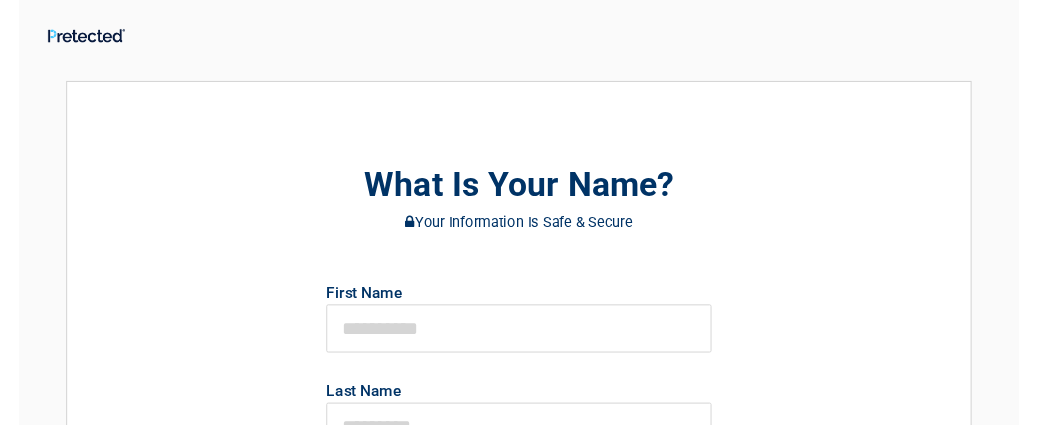 scroll, scrollTop: 133, scrollLeft: 0, axis: vertical 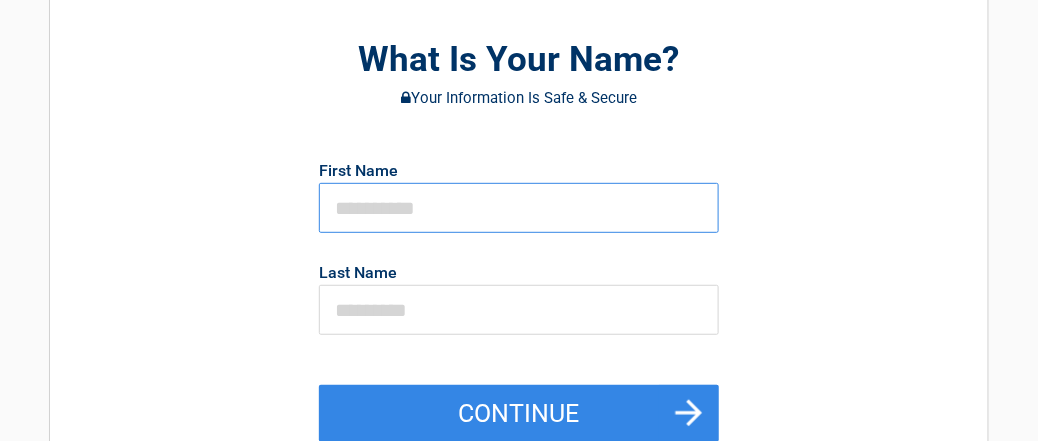 click at bounding box center [519, 208] 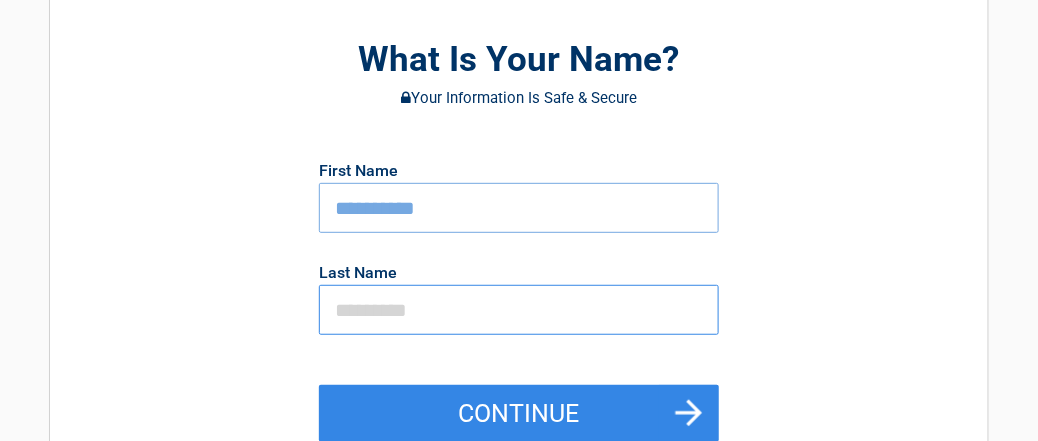 click at bounding box center (519, 310) 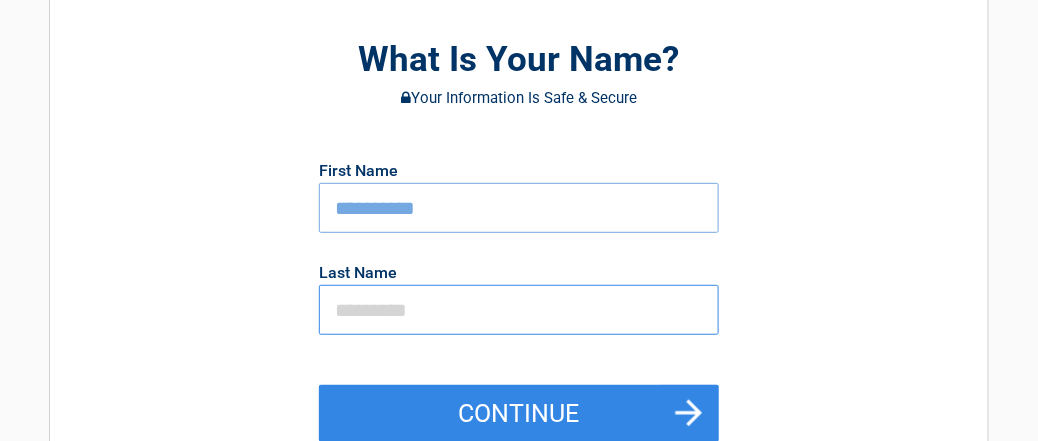 type on "****" 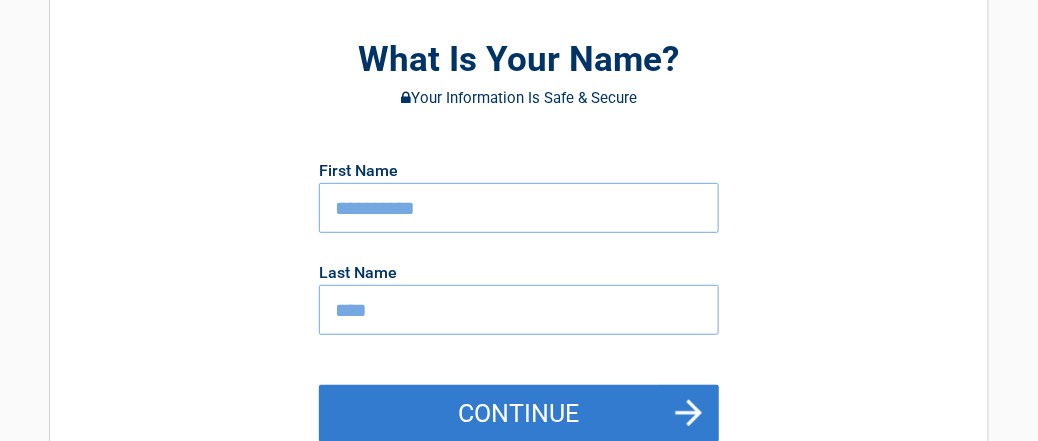 click on "Continue" at bounding box center (519, 414) 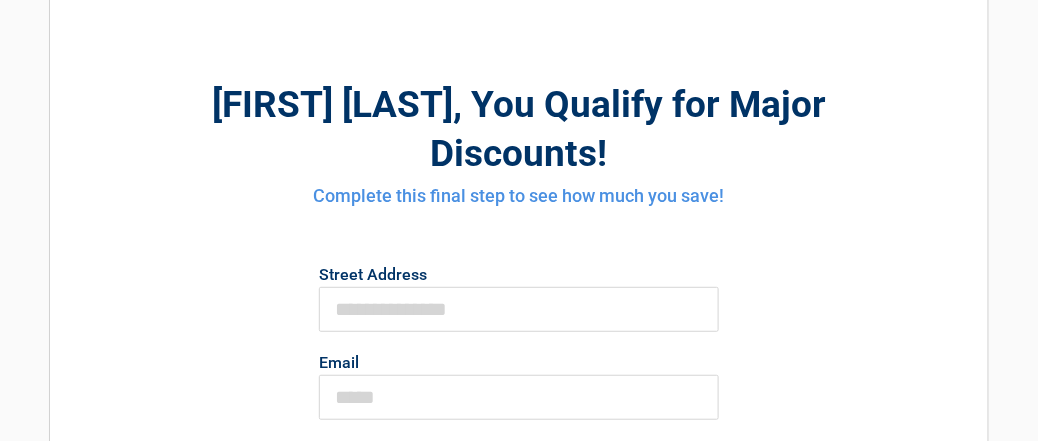 scroll, scrollTop: 133, scrollLeft: 0, axis: vertical 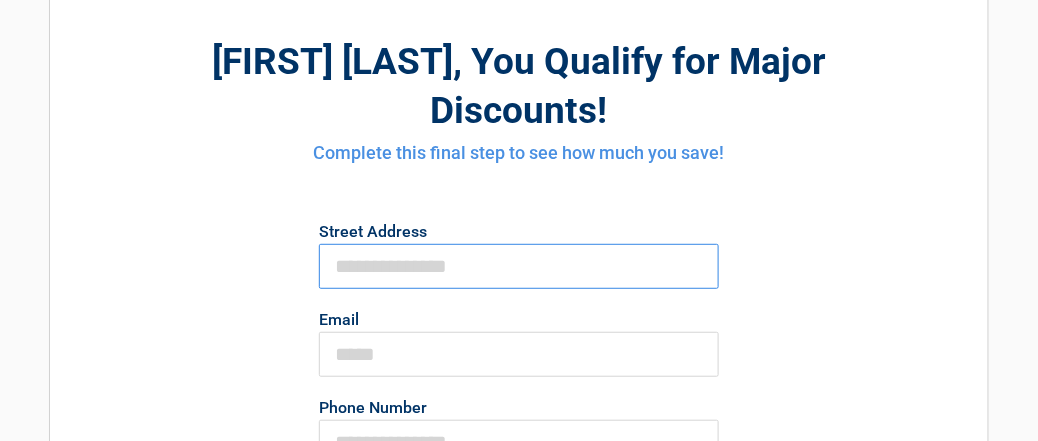 click on "First Name" at bounding box center (519, 266) 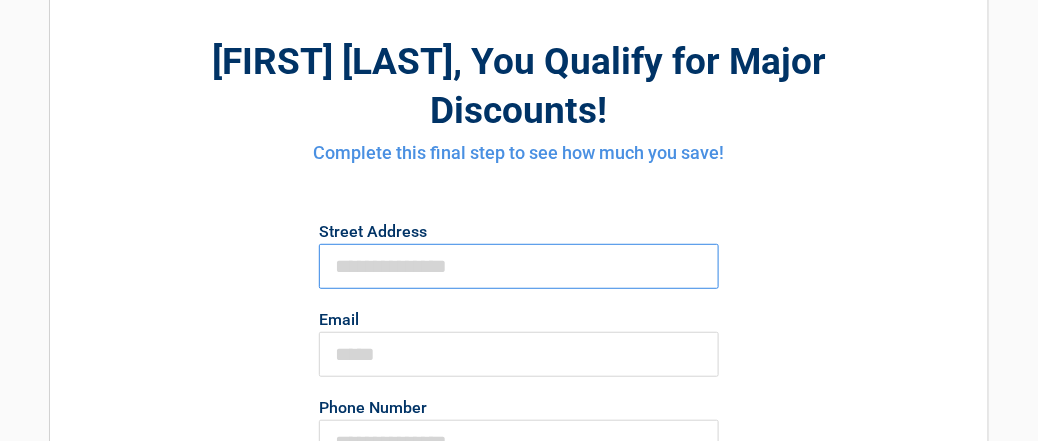 type on "**********" 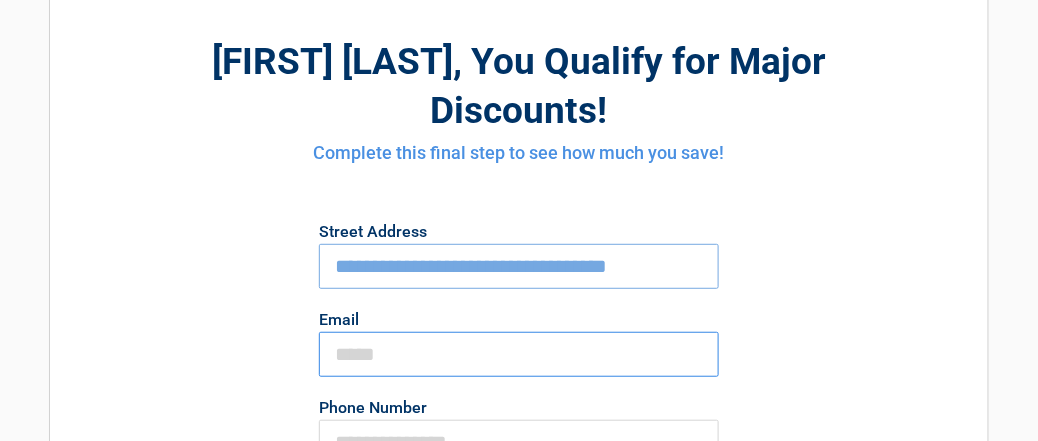 click on "Email" at bounding box center [519, 354] 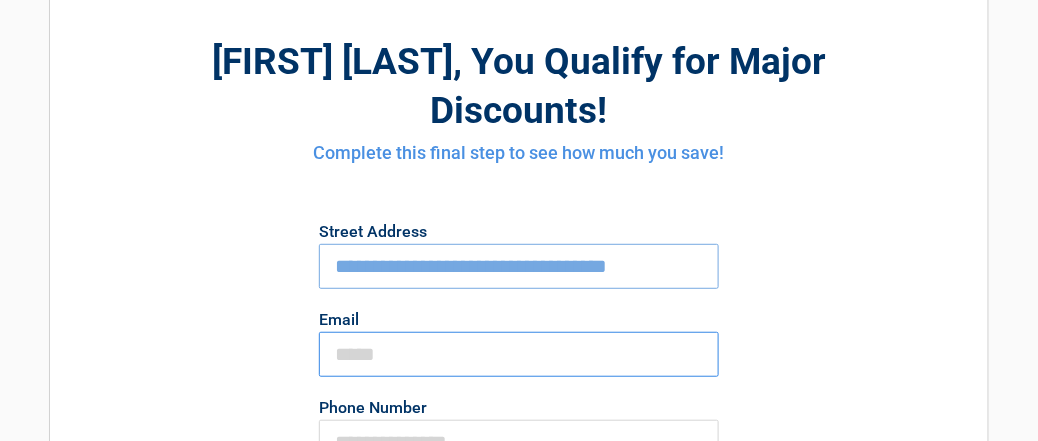 type on "**********" 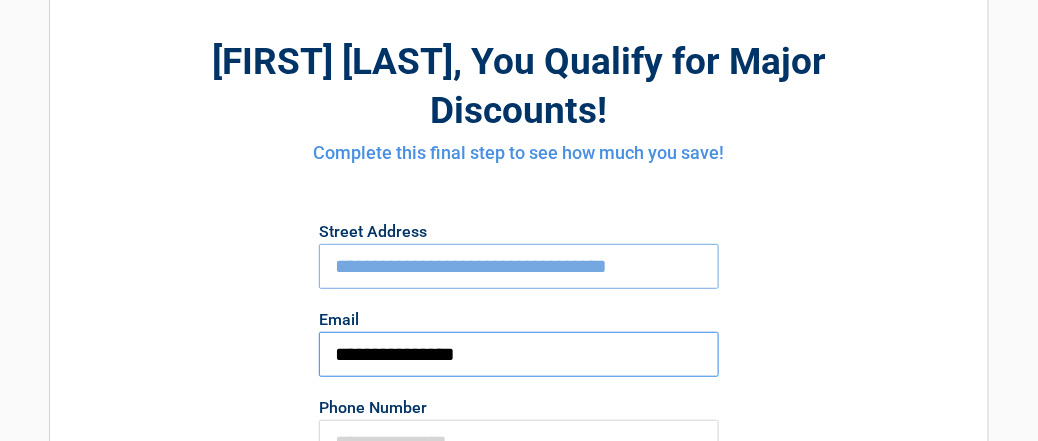 scroll, scrollTop: 266, scrollLeft: 0, axis: vertical 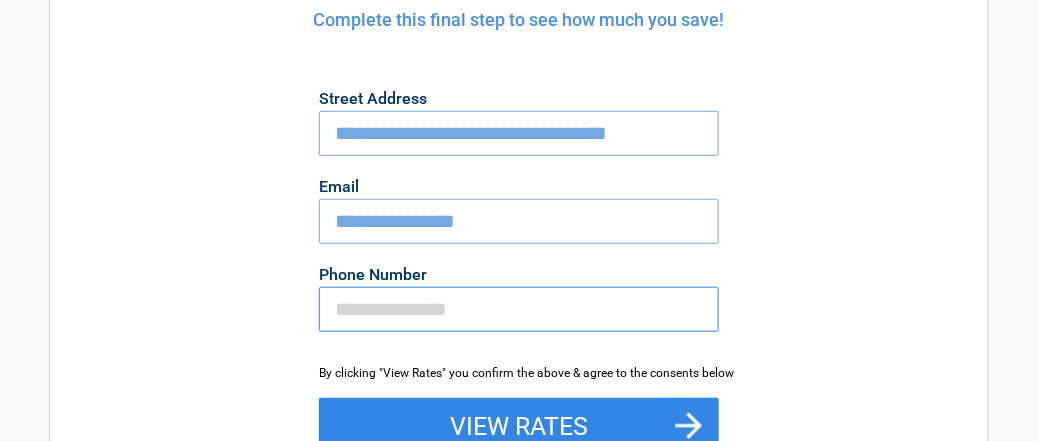 click on "Phone Number" at bounding box center [519, 309] 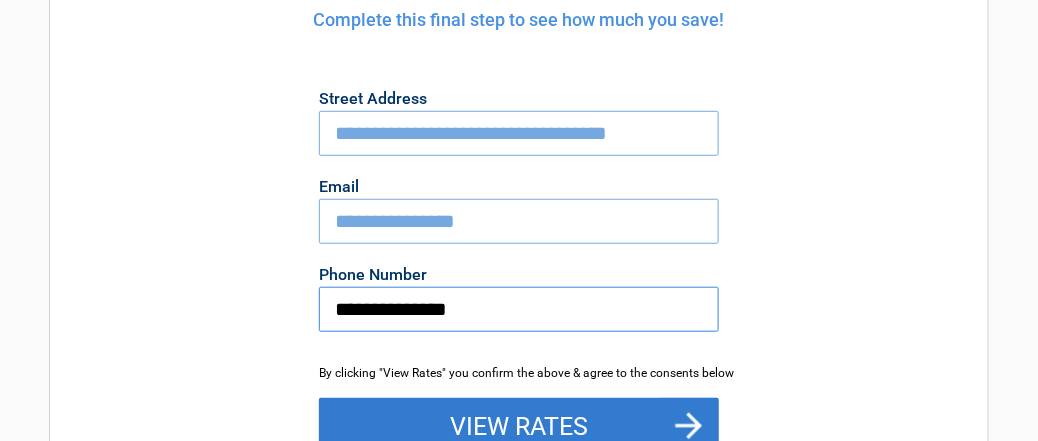 type on "**********" 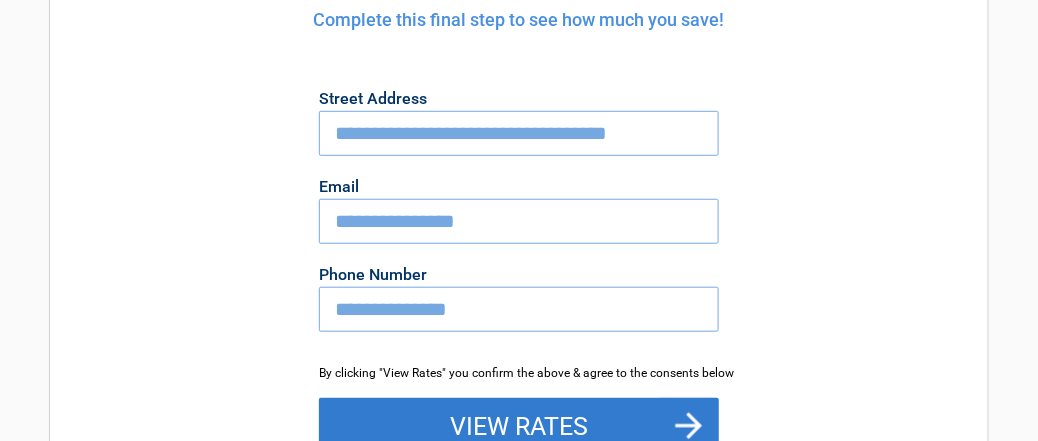 click on "View Rates" at bounding box center [519, 427] 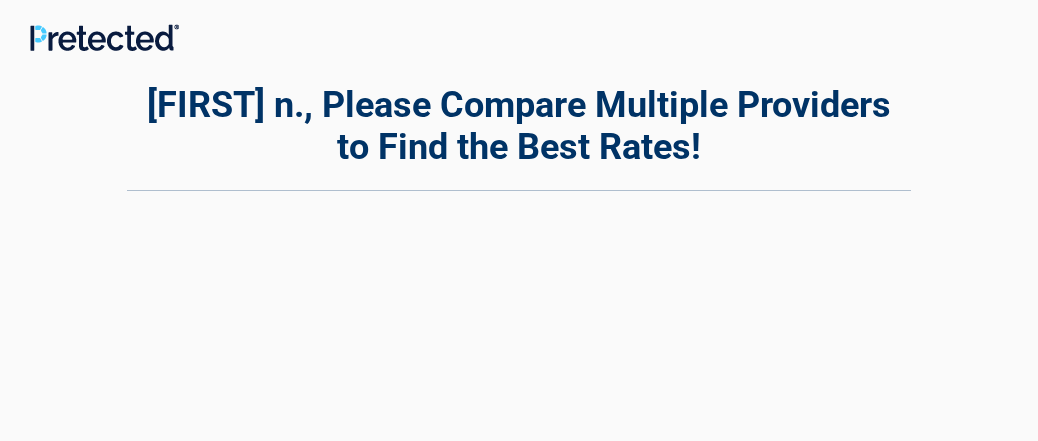 scroll, scrollTop: 0, scrollLeft: 0, axis: both 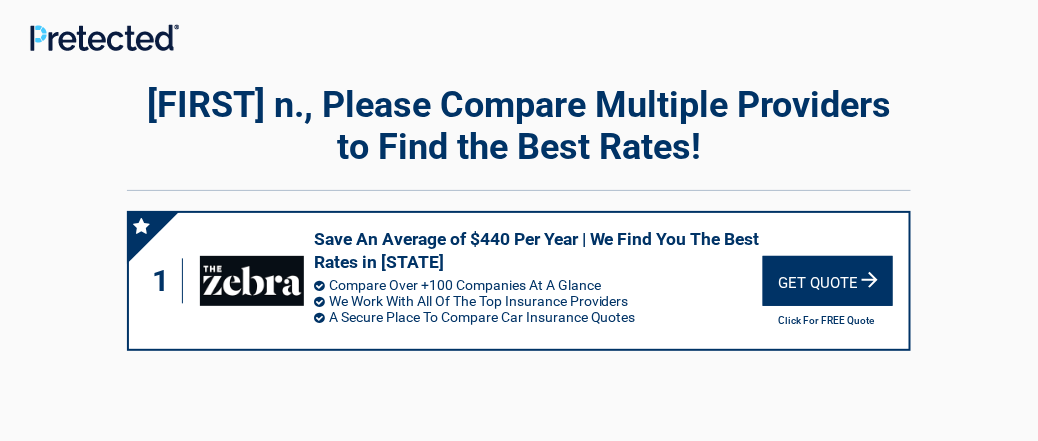 click on "Get Quote" at bounding box center [828, 281] 